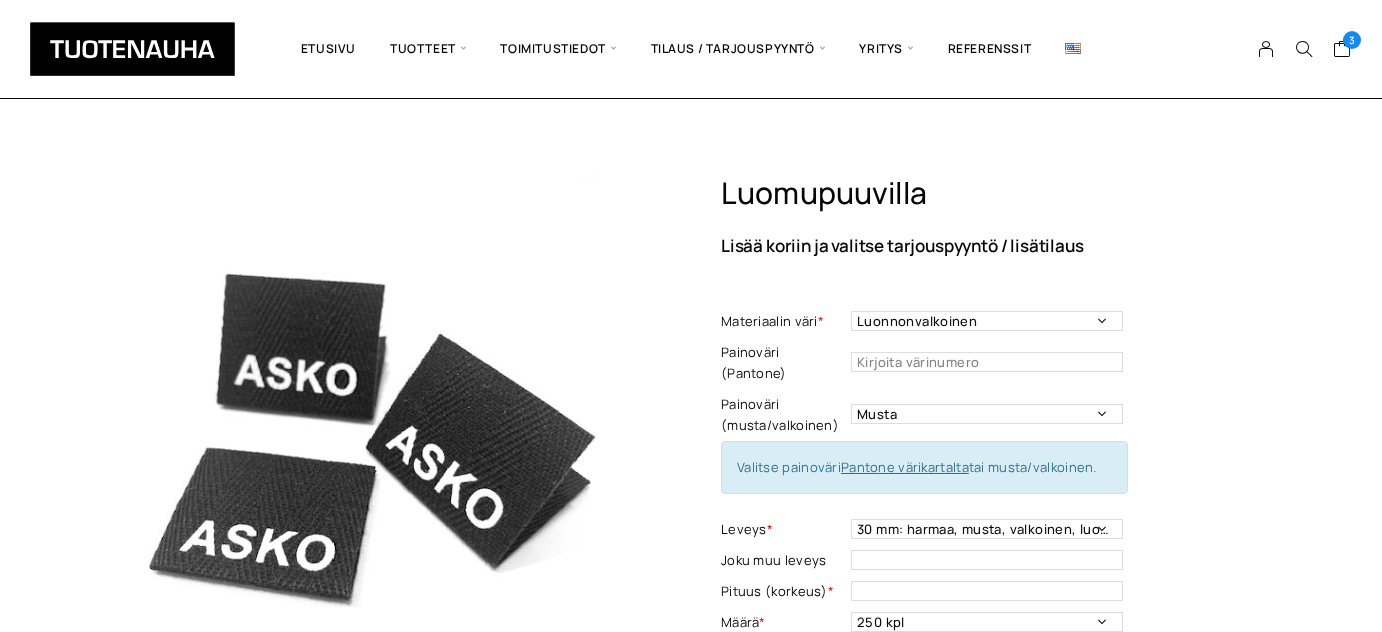 select on "Luonnonvalkoinen" 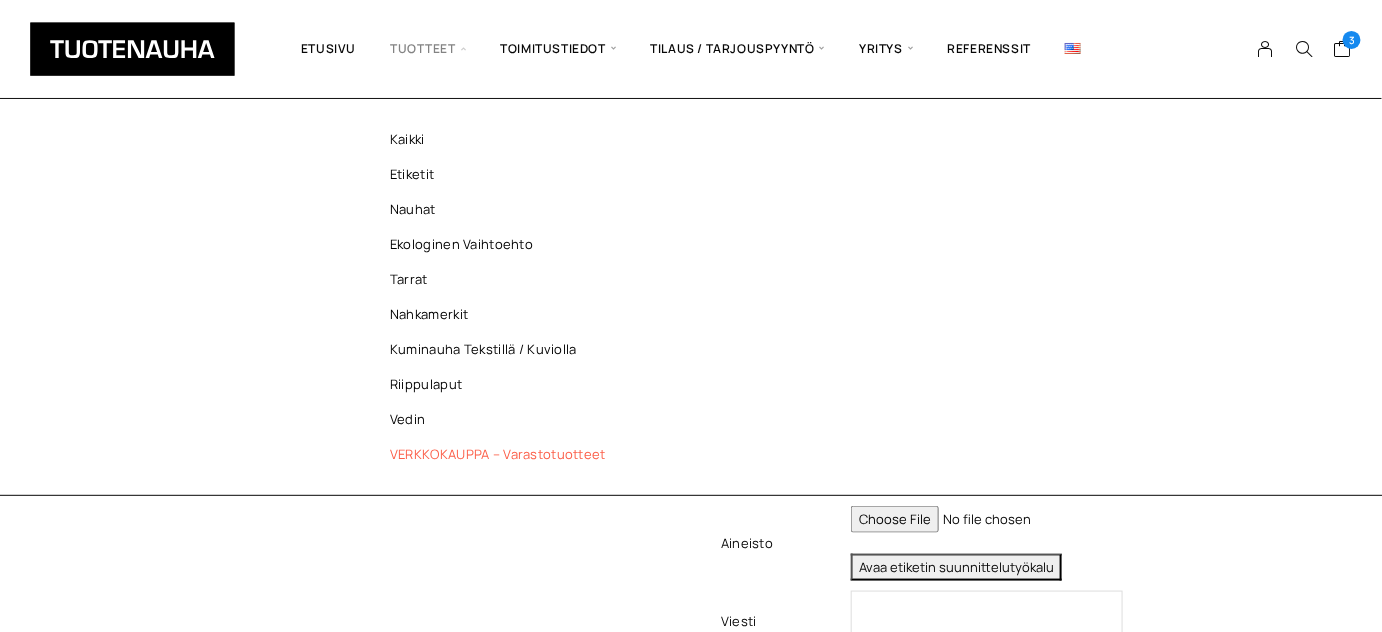click on "VERKKOKAUPPA – Varastotuotteet" at bounding box center (503, 454) 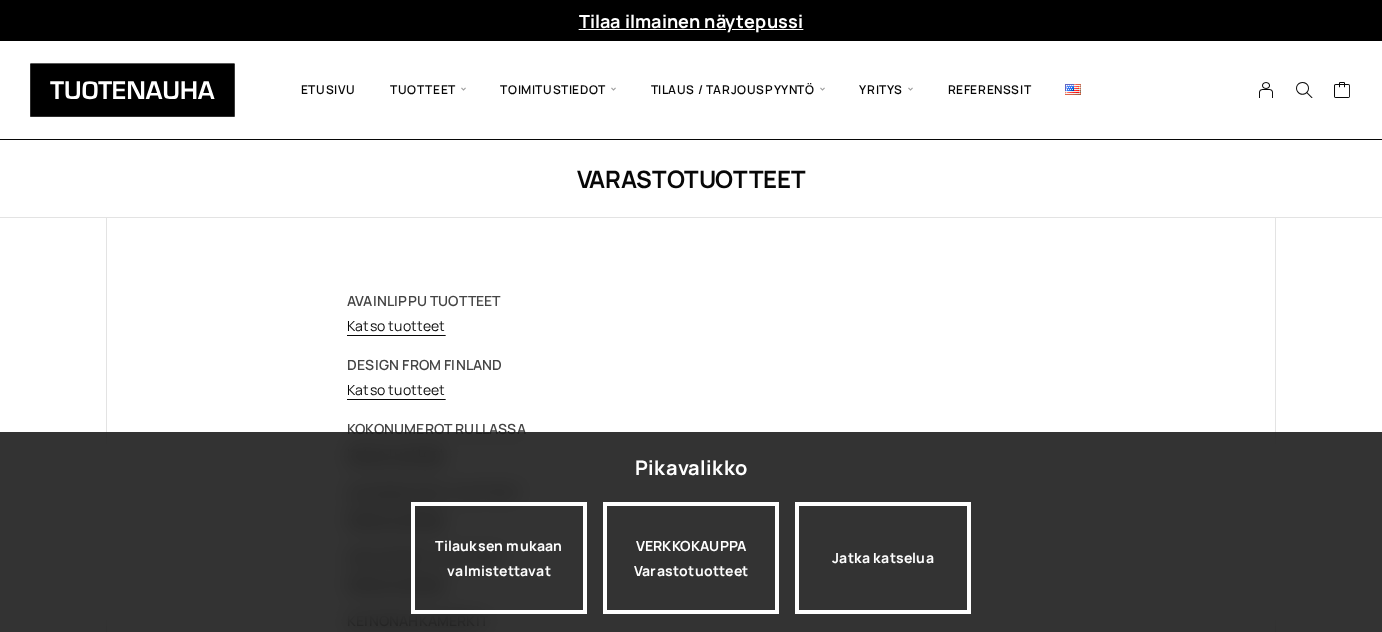 scroll, scrollTop: 0, scrollLeft: 0, axis: both 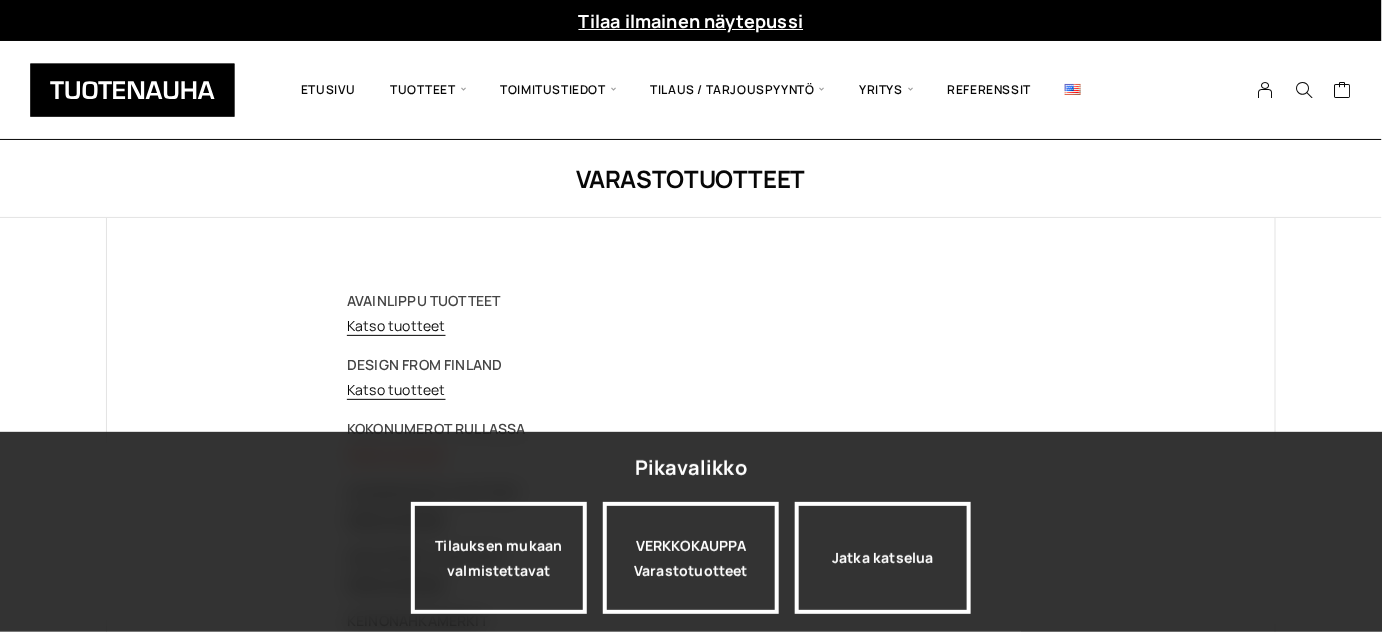 click on "Katso tuotteet" at bounding box center [396, 453] 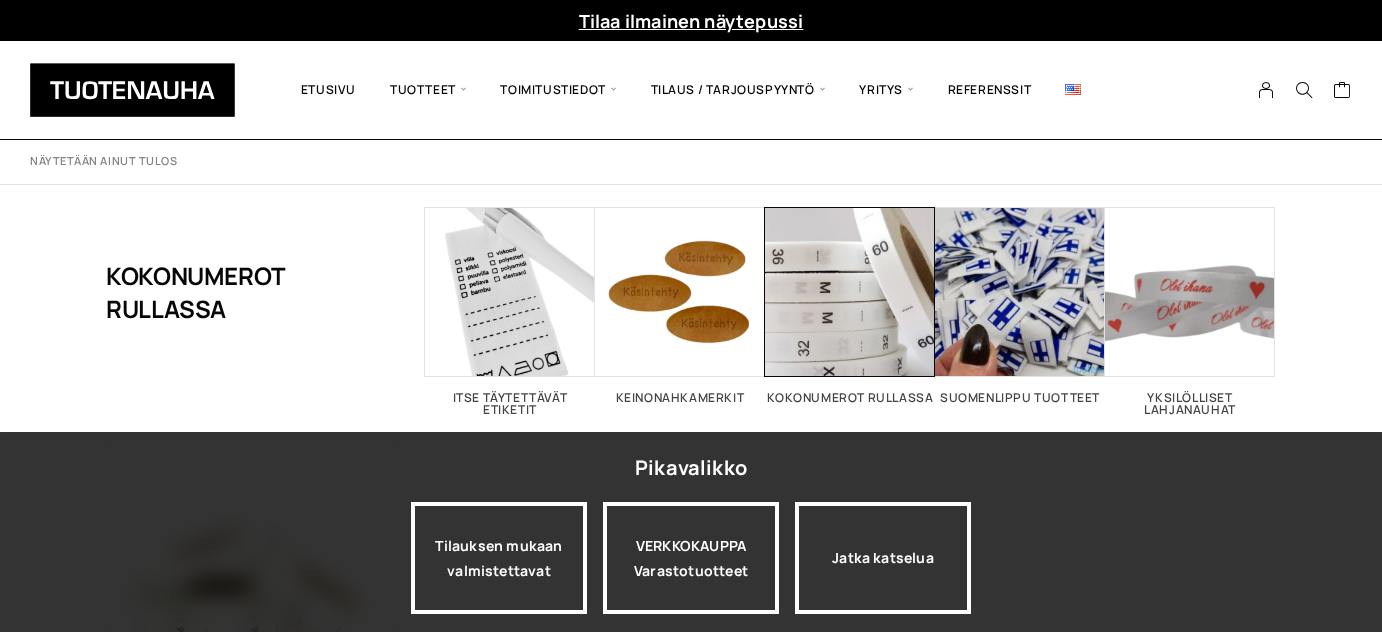 scroll, scrollTop: 0, scrollLeft: 0, axis: both 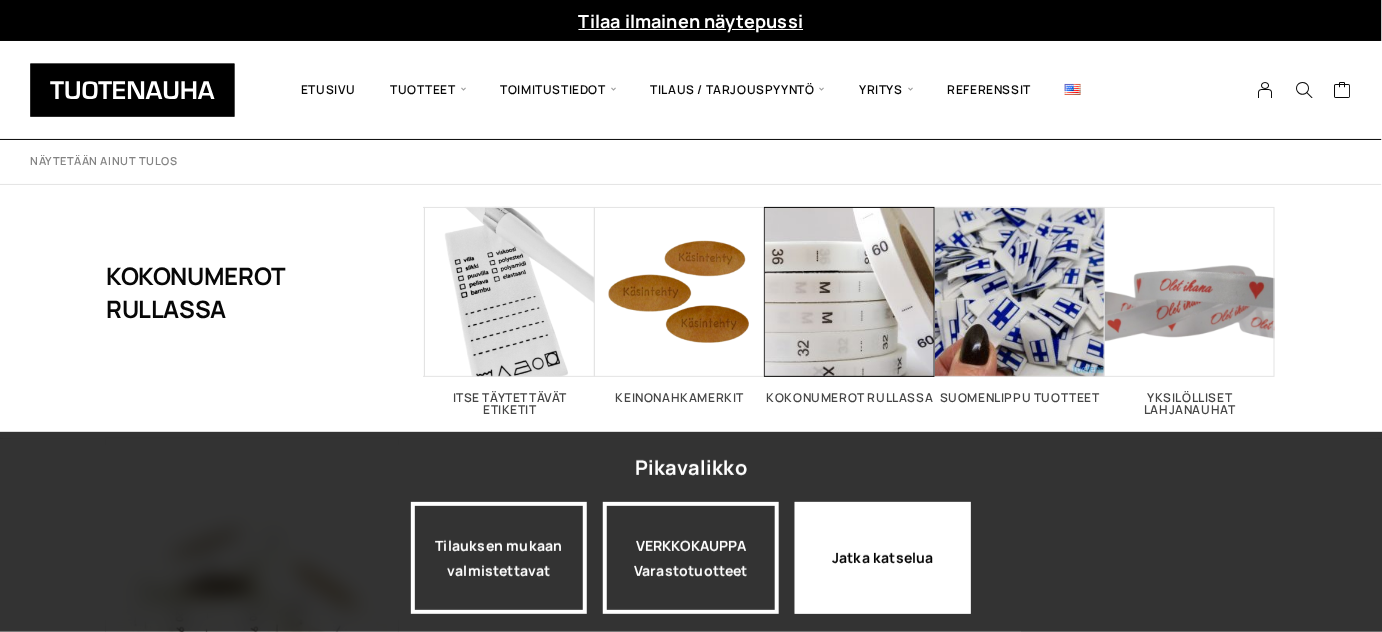 click on "Jatka katselua" at bounding box center [883, 558] 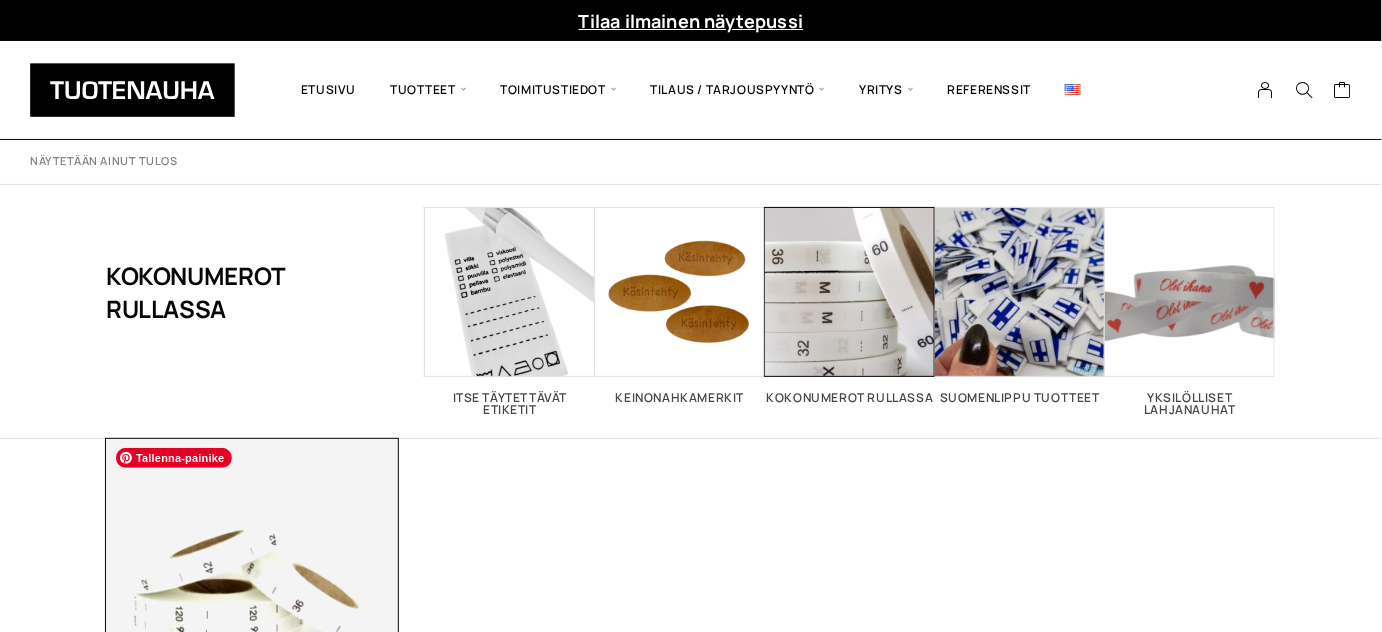 click at bounding box center (252, 585) 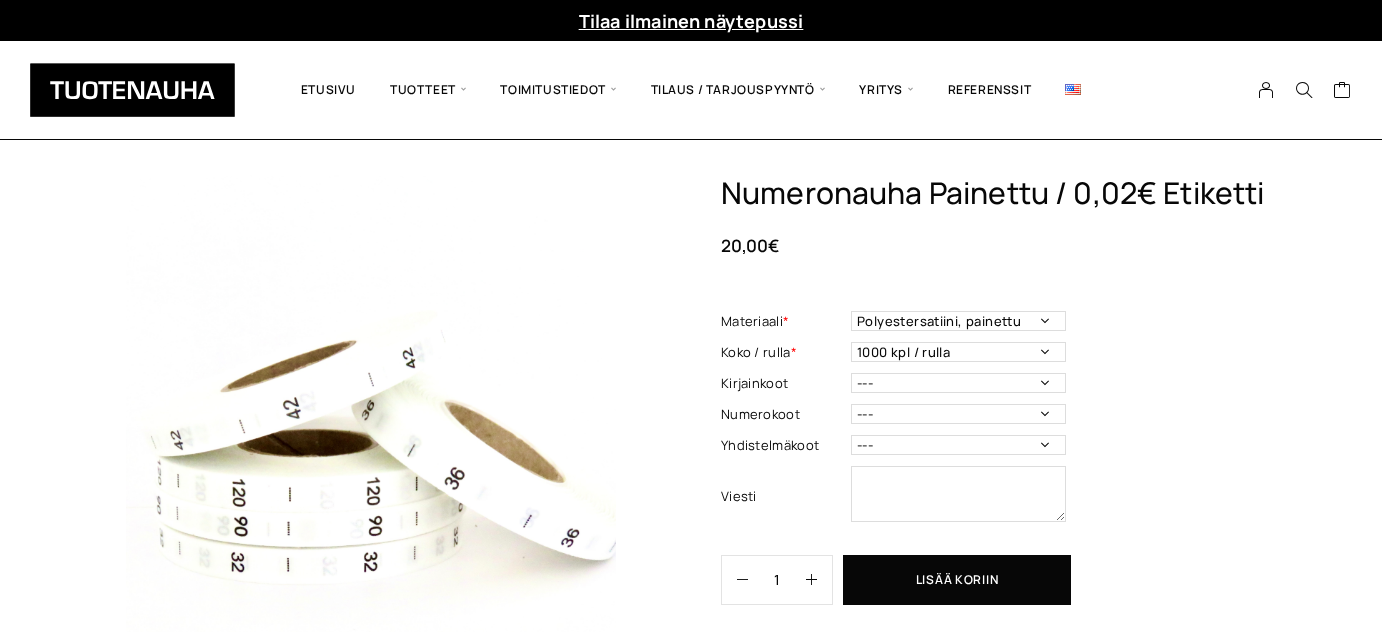 scroll, scrollTop: 0, scrollLeft: 0, axis: both 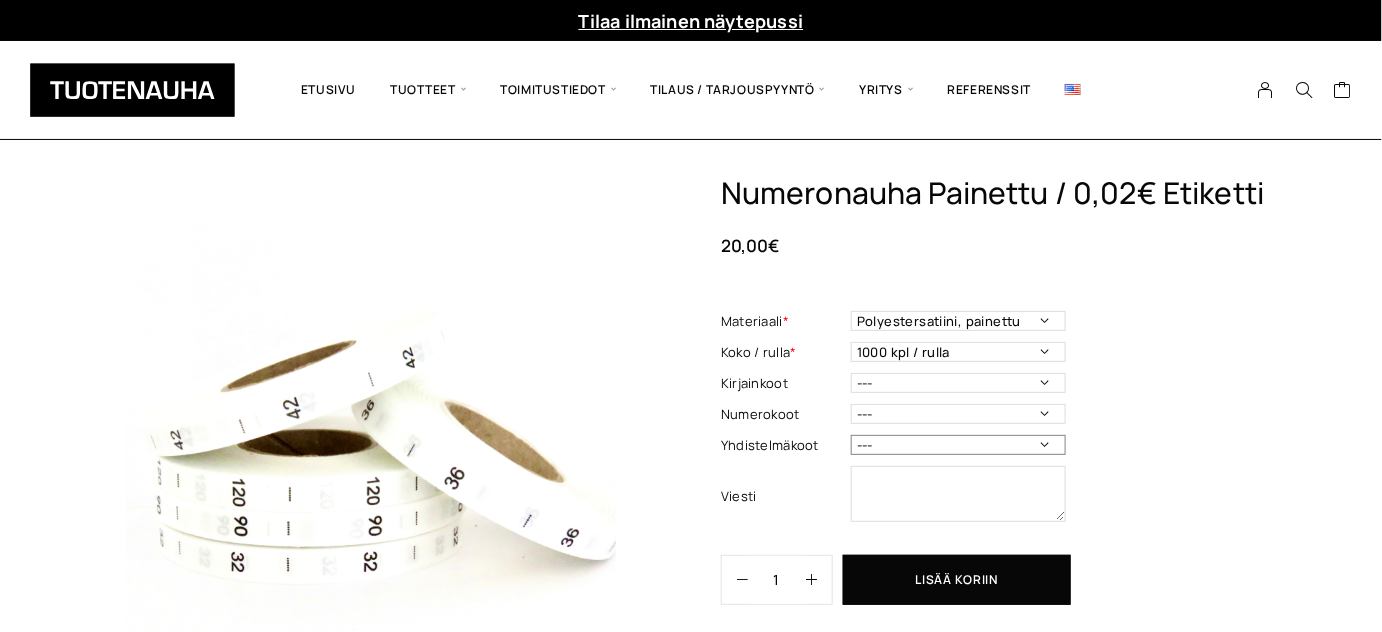 click on "--- 50/56 62/68 68/74 74/80 86/92 98/104 110/116 122/128 134/140 146/152 158/164 170/176 XS/S M/L XL/XXL" at bounding box center [958, 445] 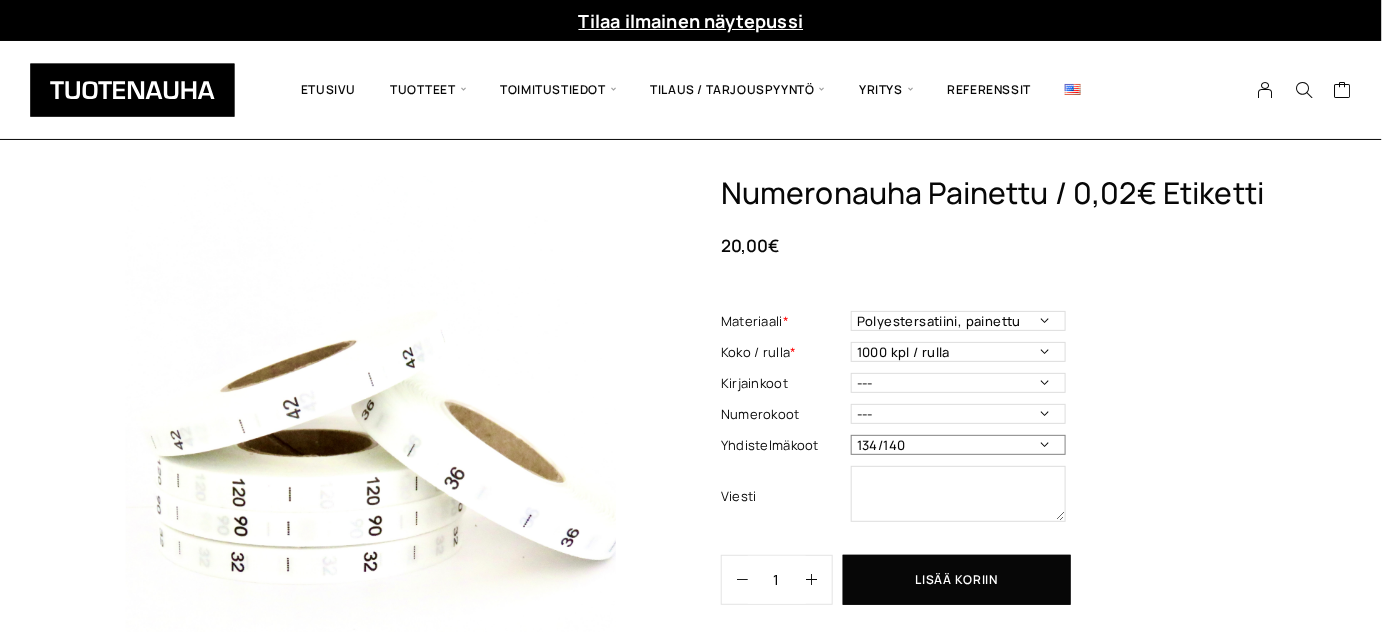 click on "--- 50/56 62/68 68/74 74/80 86/92 98/104 110/116 122/128 134/140 146/152 158/164 170/176 XS/S M/L XL/XXL" at bounding box center [958, 445] 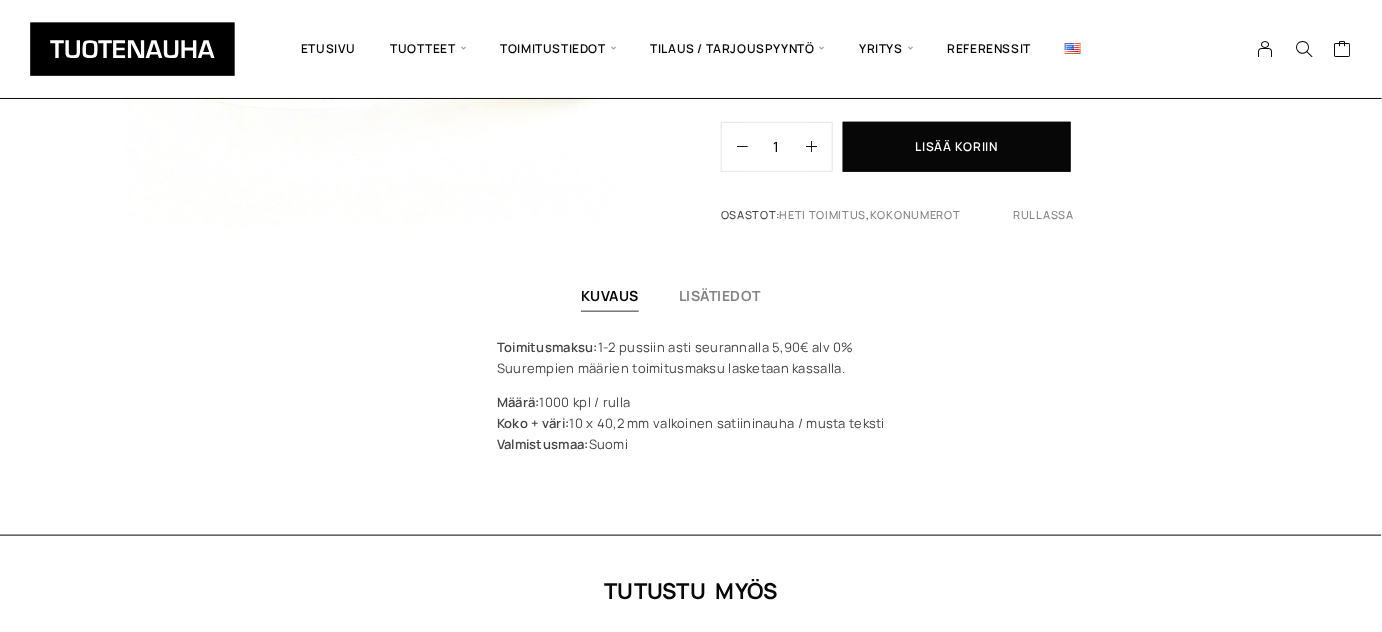 scroll, scrollTop: 35, scrollLeft: 0, axis: vertical 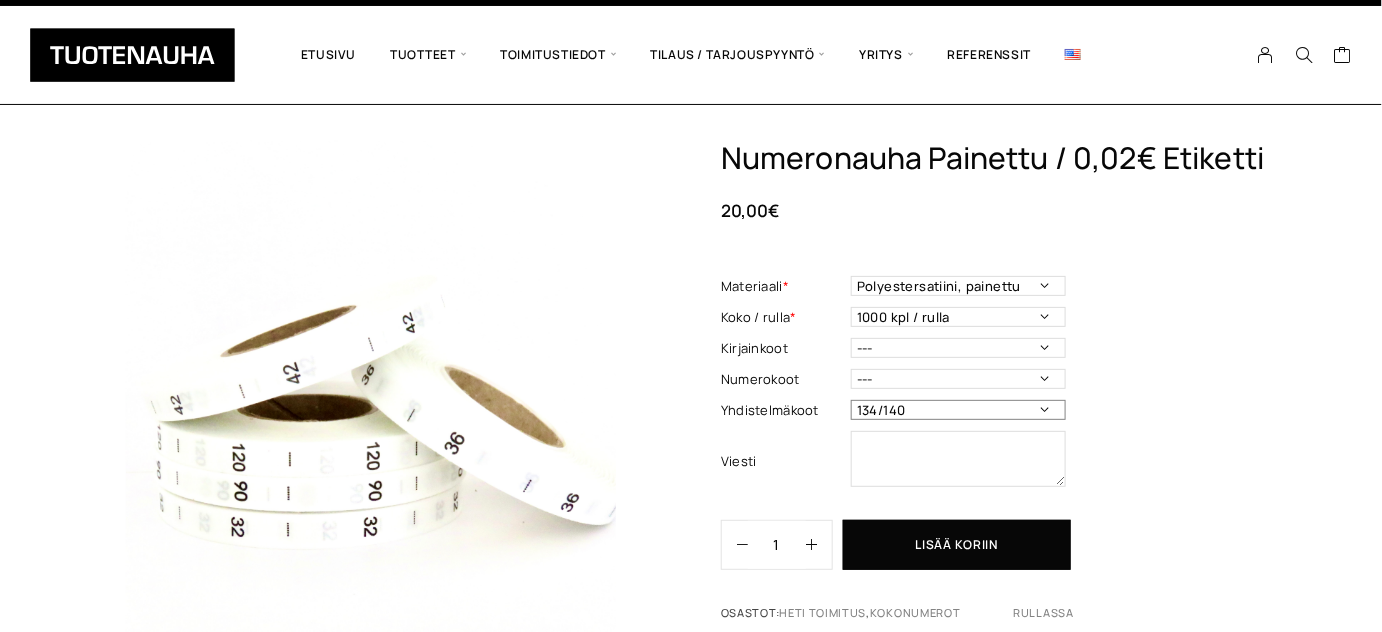 click on "--- 50/56 62/68 68/74 74/80 86/92 98/104 110/116 122/128 134/140 146/152 158/164 170/176 XS/S M/L XL/XXL" at bounding box center [958, 410] 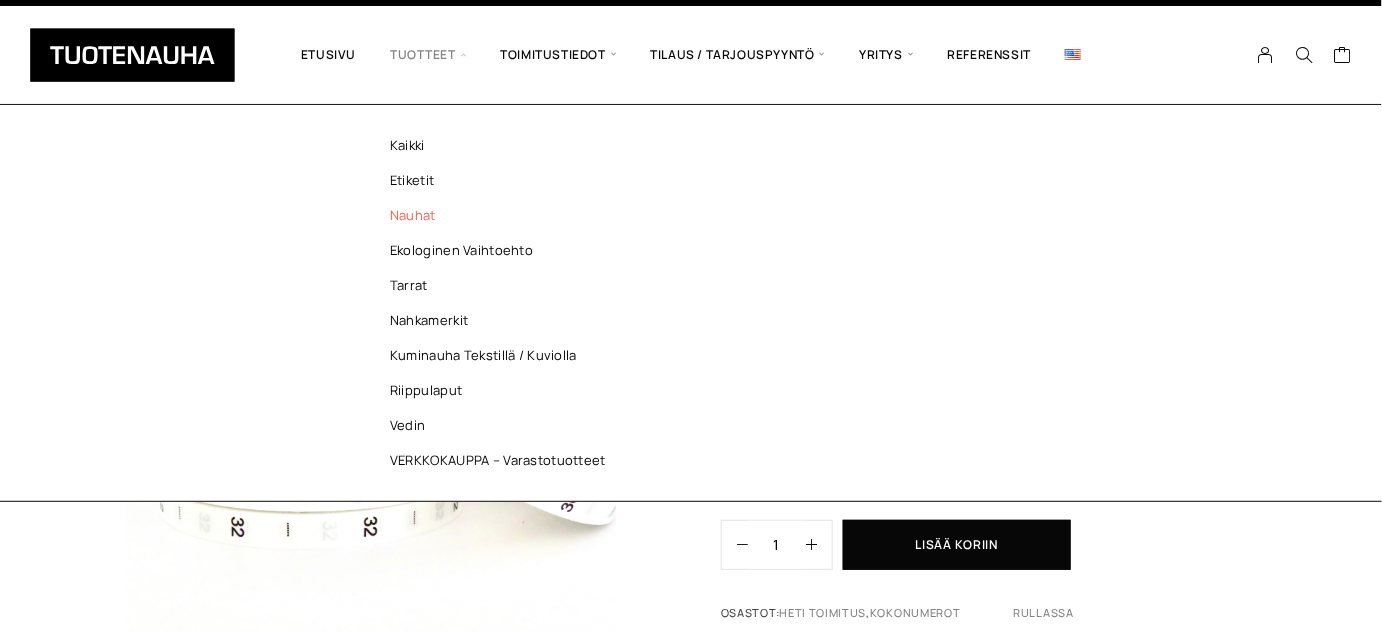 click on "Nauhat" at bounding box center (503, 215) 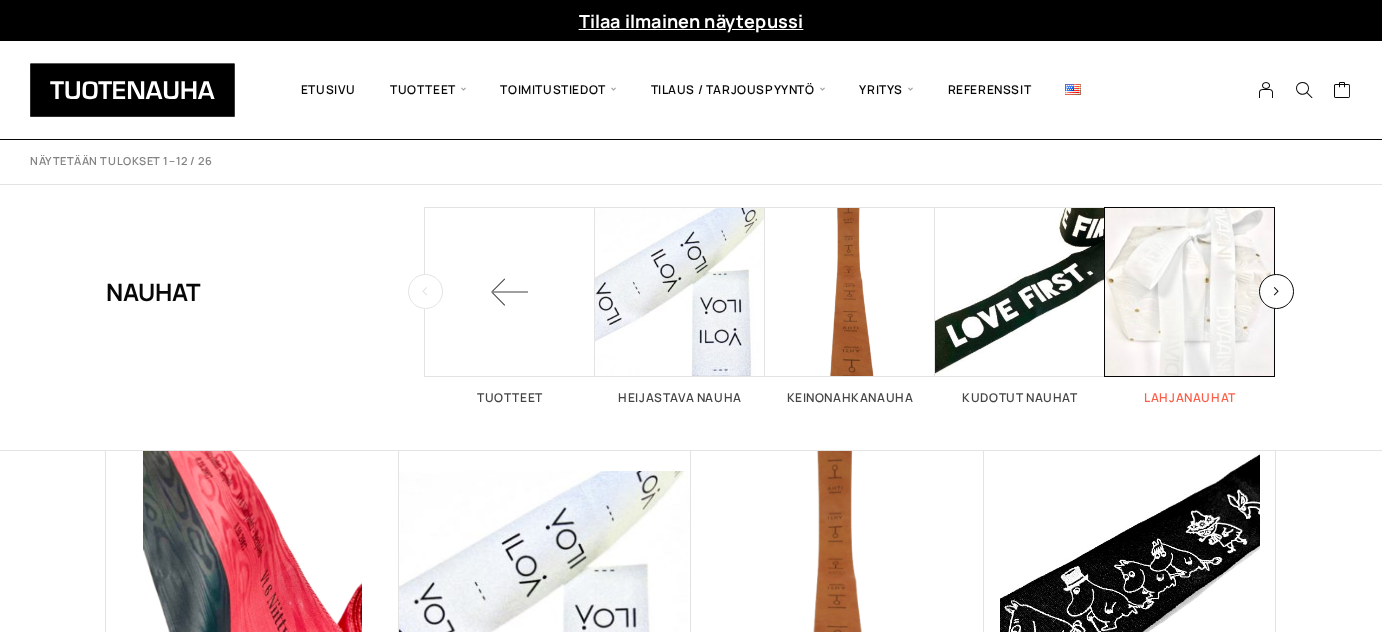 scroll, scrollTop: 0, scrollLeft: 0, axis: both 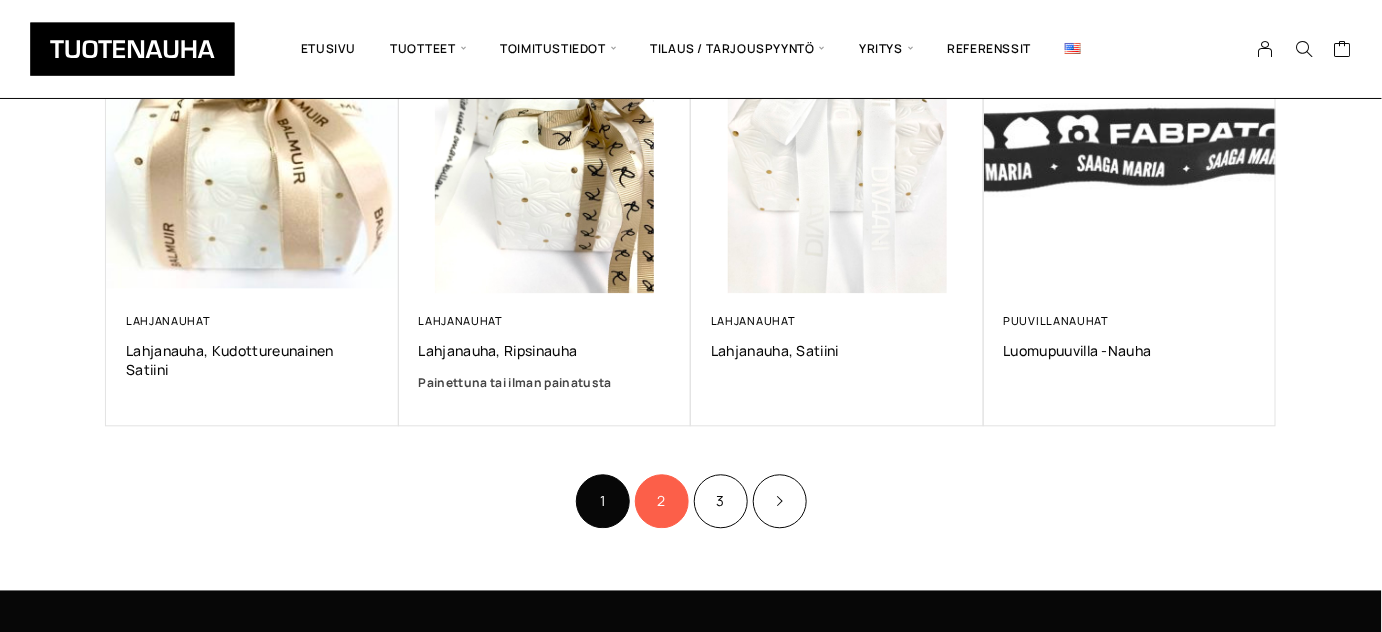 click on "2" at bounding box center [662, 501] 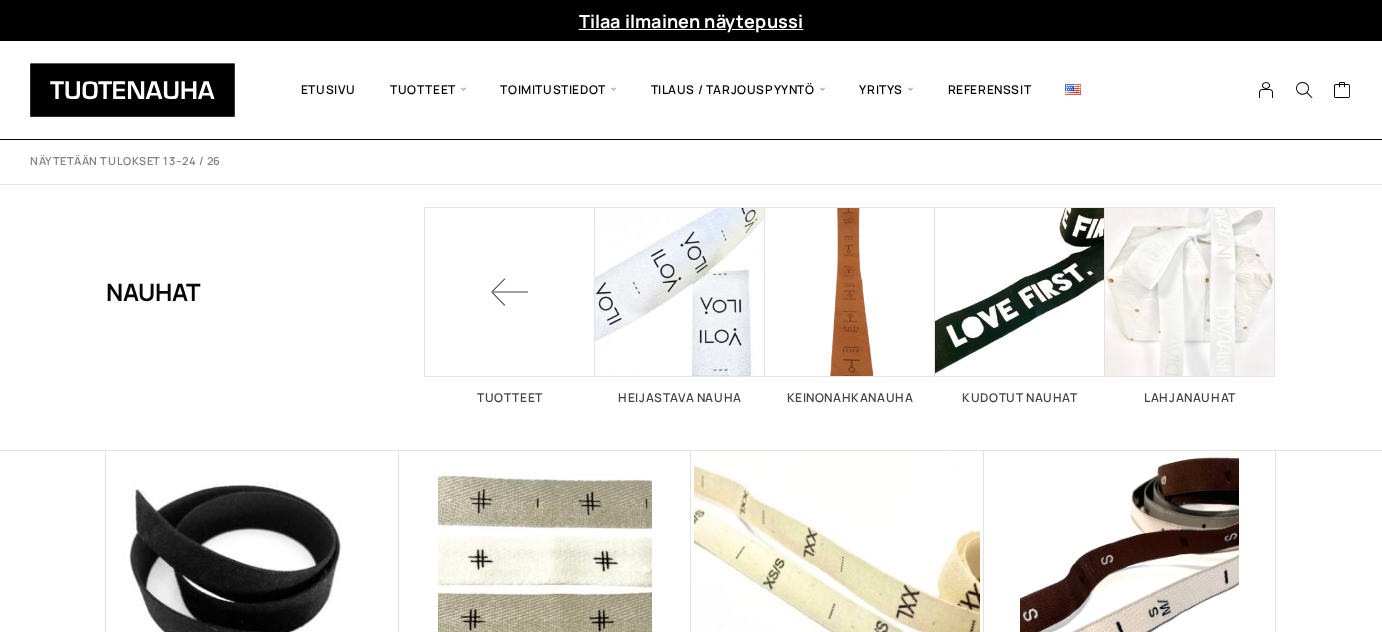 scroll, scrollTop: 0, scrollLeft: 0, axis: both 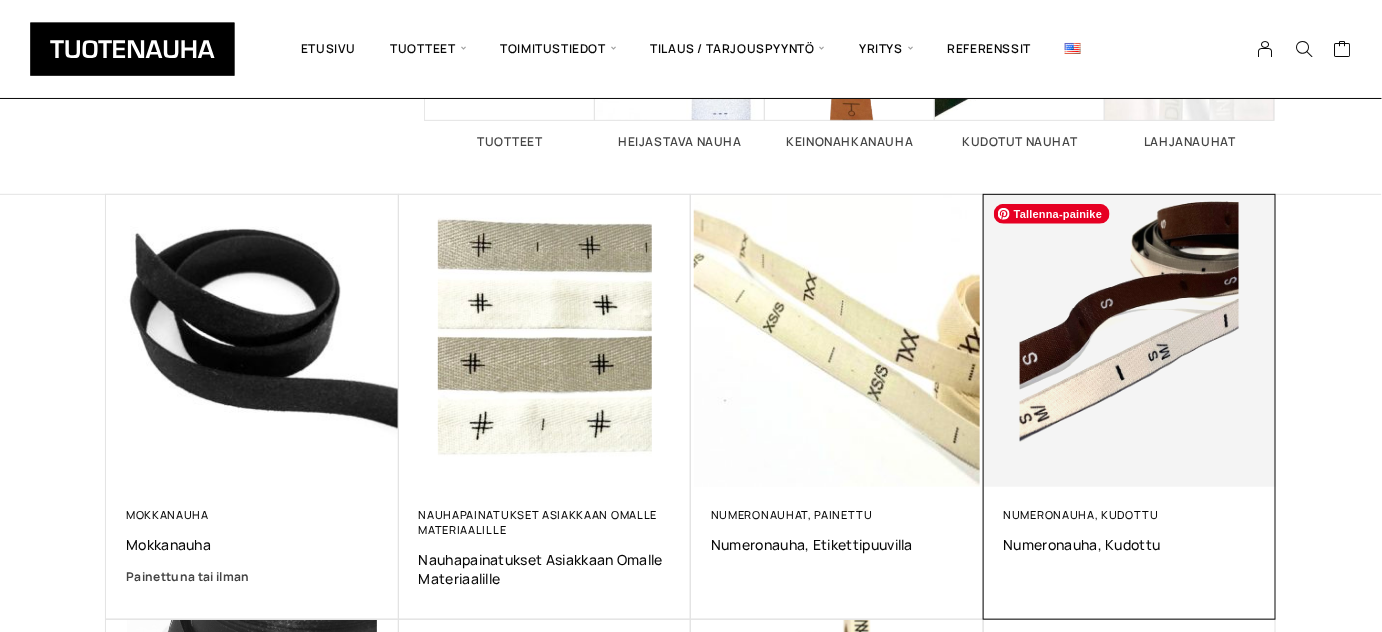 click at bounding box center [1130, 341] 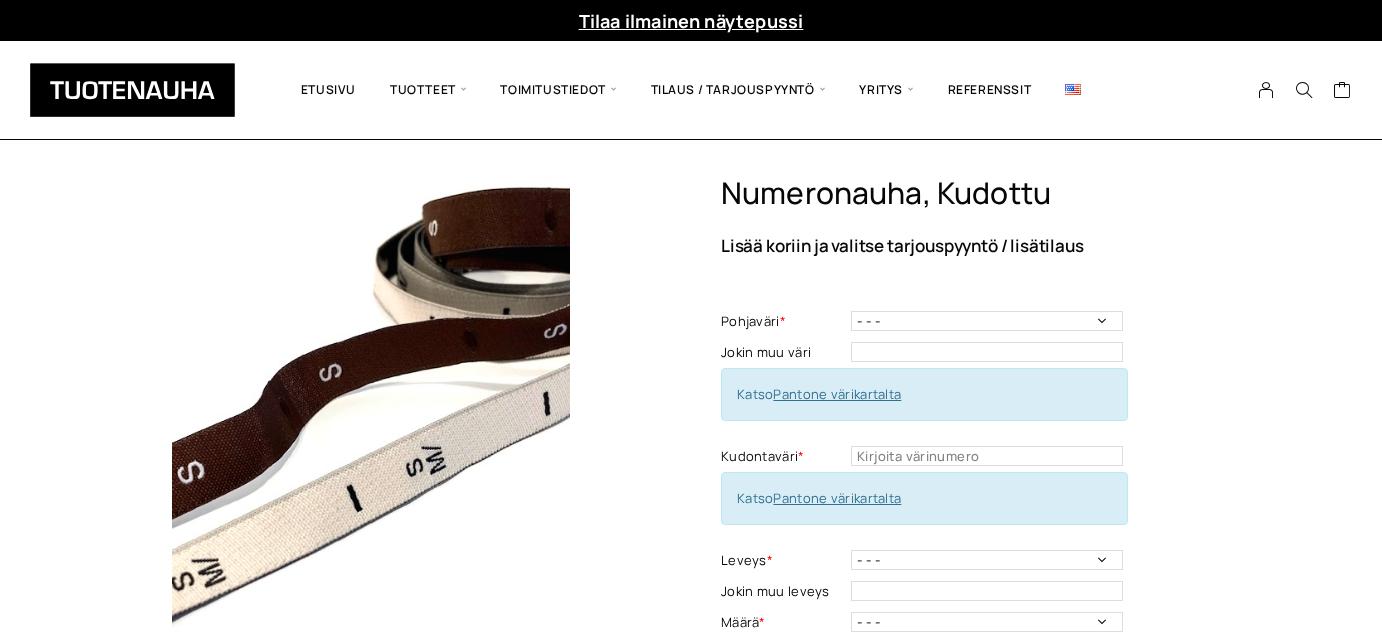 scroll, scrollTop: 0, scrollLeft: 0, axis: both 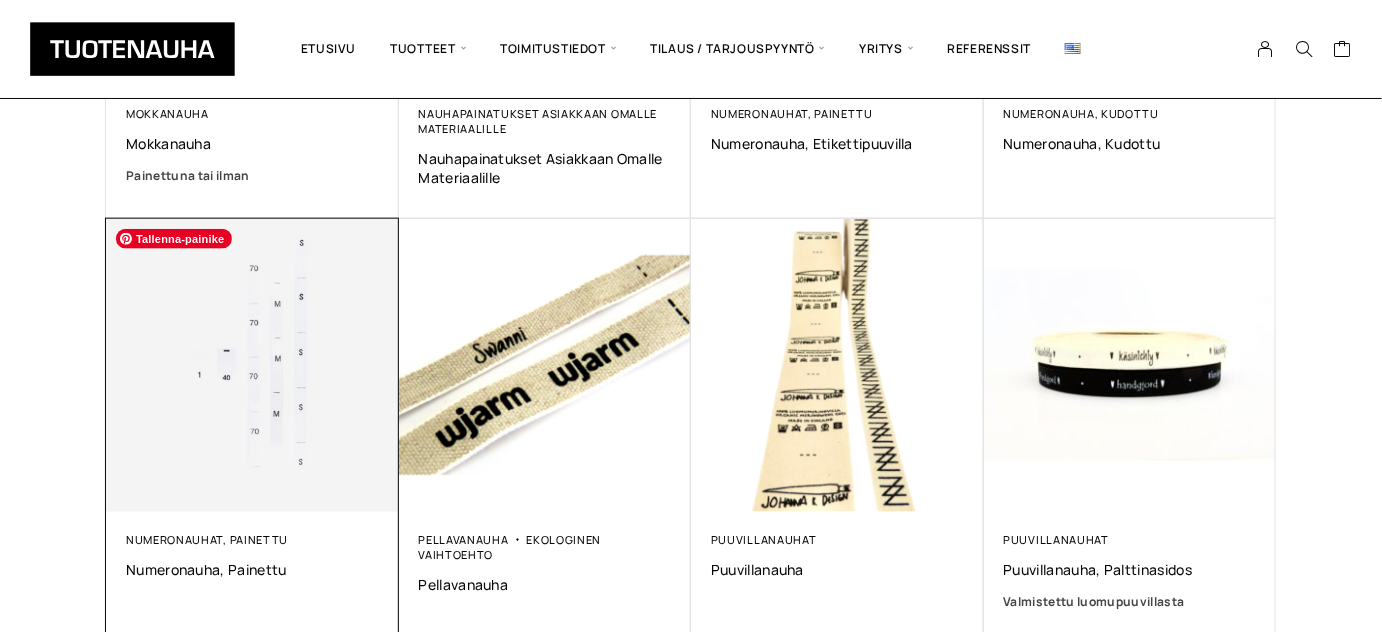 click at bounding box center (252, 365) 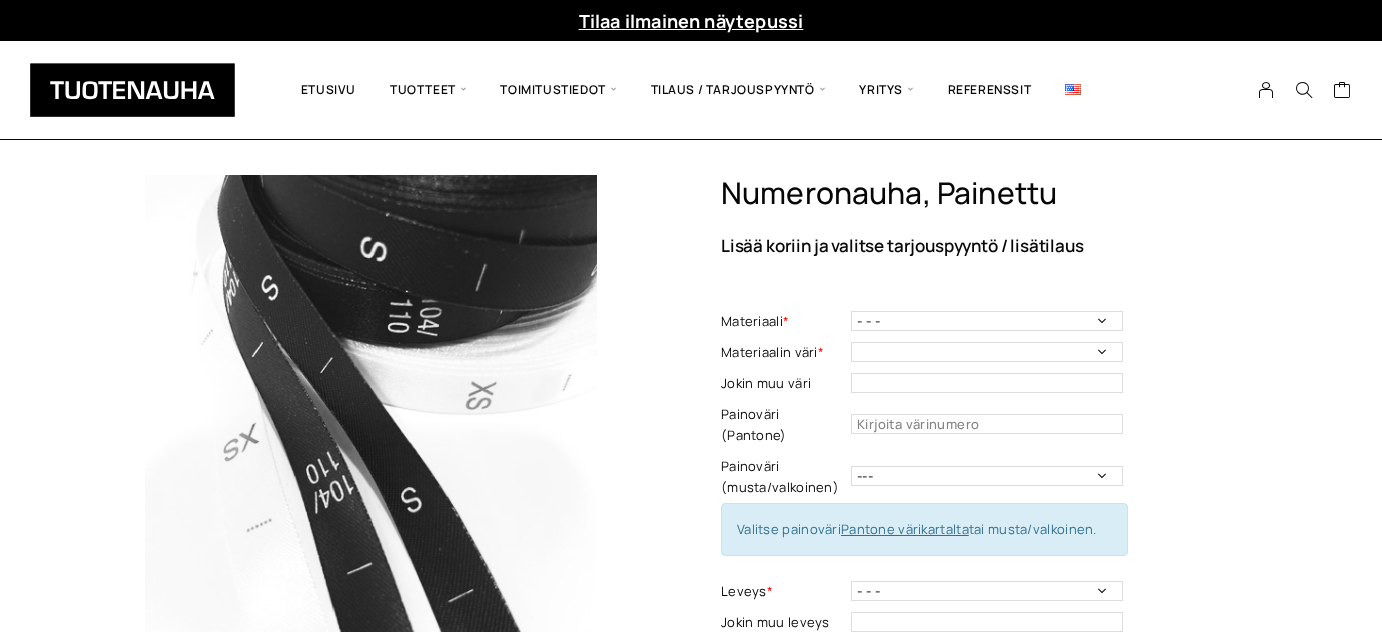 scroll, scrollTop: 0, scrollLeft: 0, axis: both 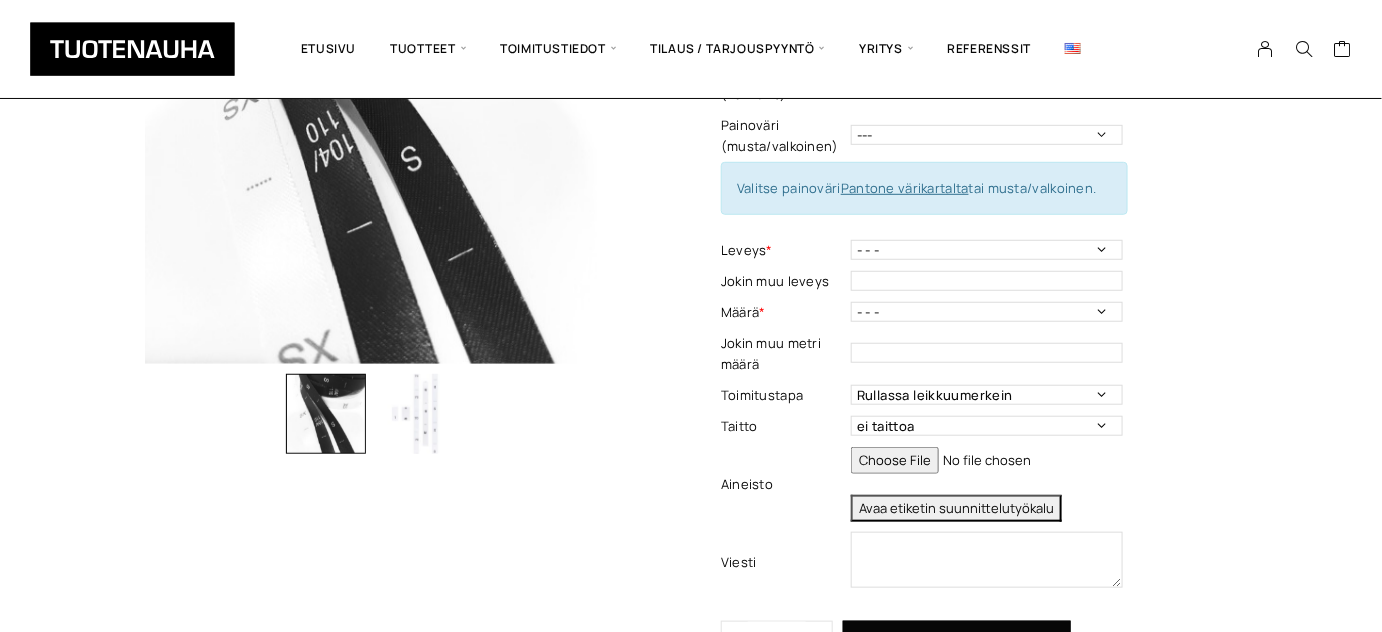 click at bounding box center [416, 414] 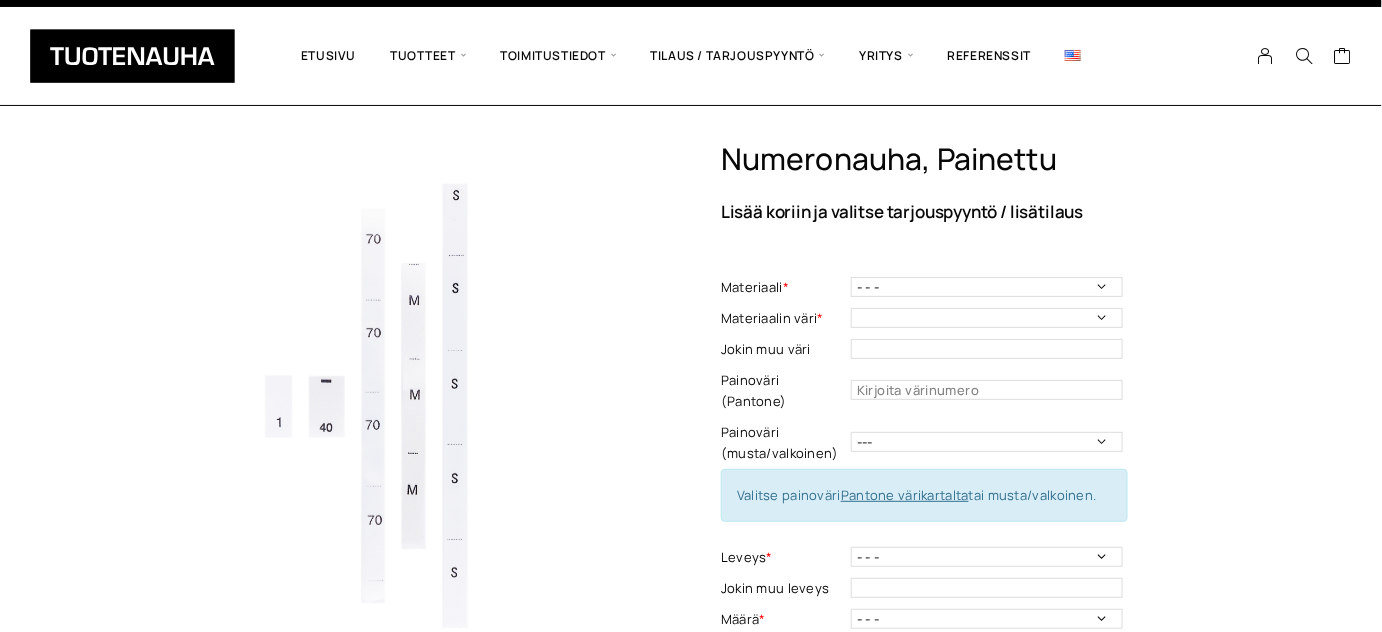 scroll, scrollTop: 14, scrollLeft: 0, axis: vertical 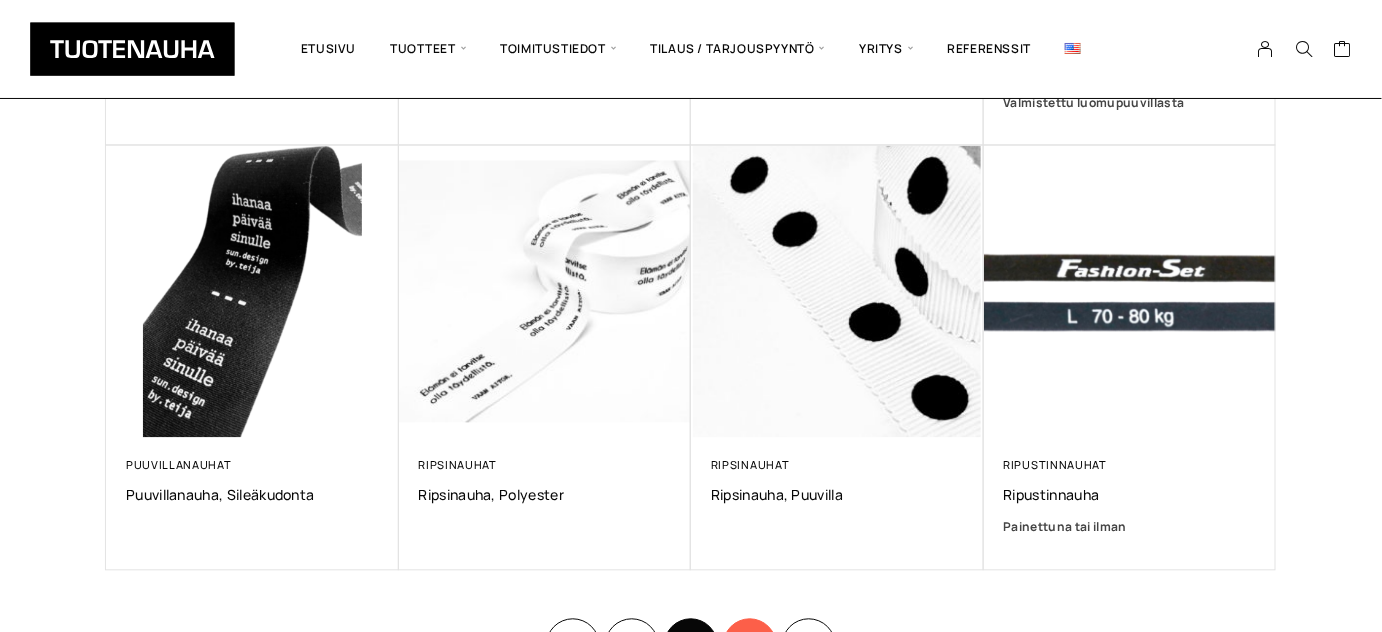 click on "3" at bounding box center [750, 646] 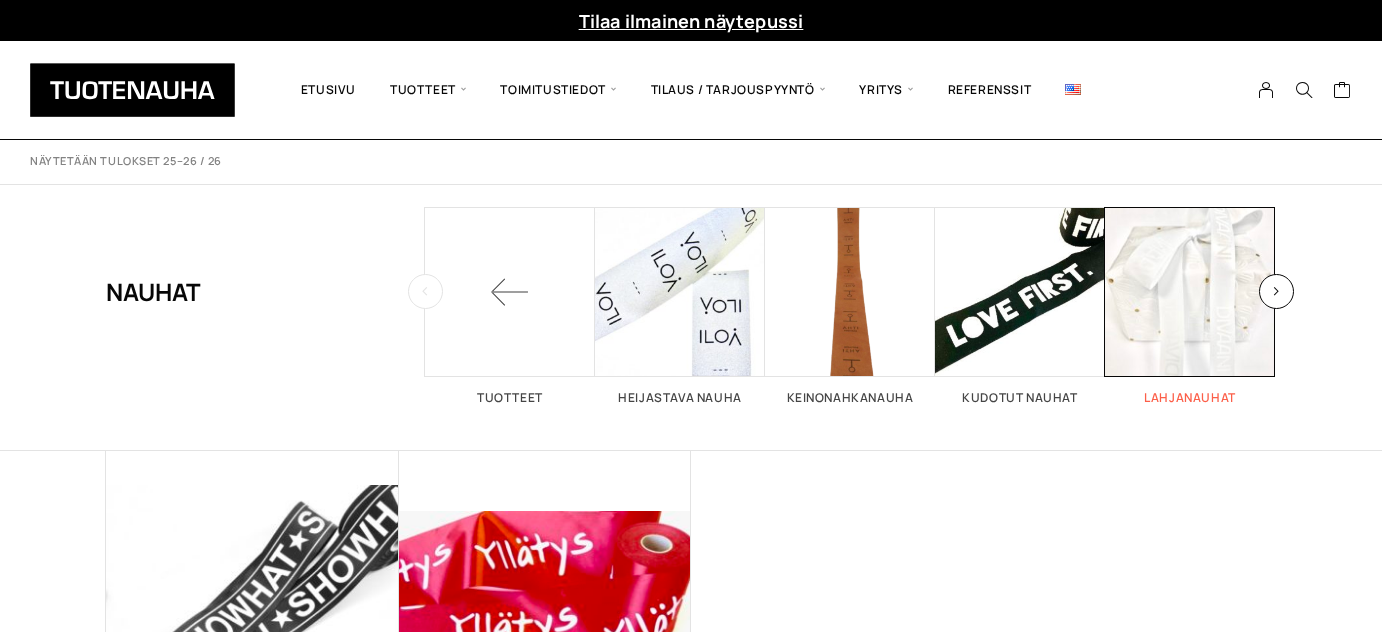 scroll, scrollTop: 0, scrollLeft: 0, axis: both 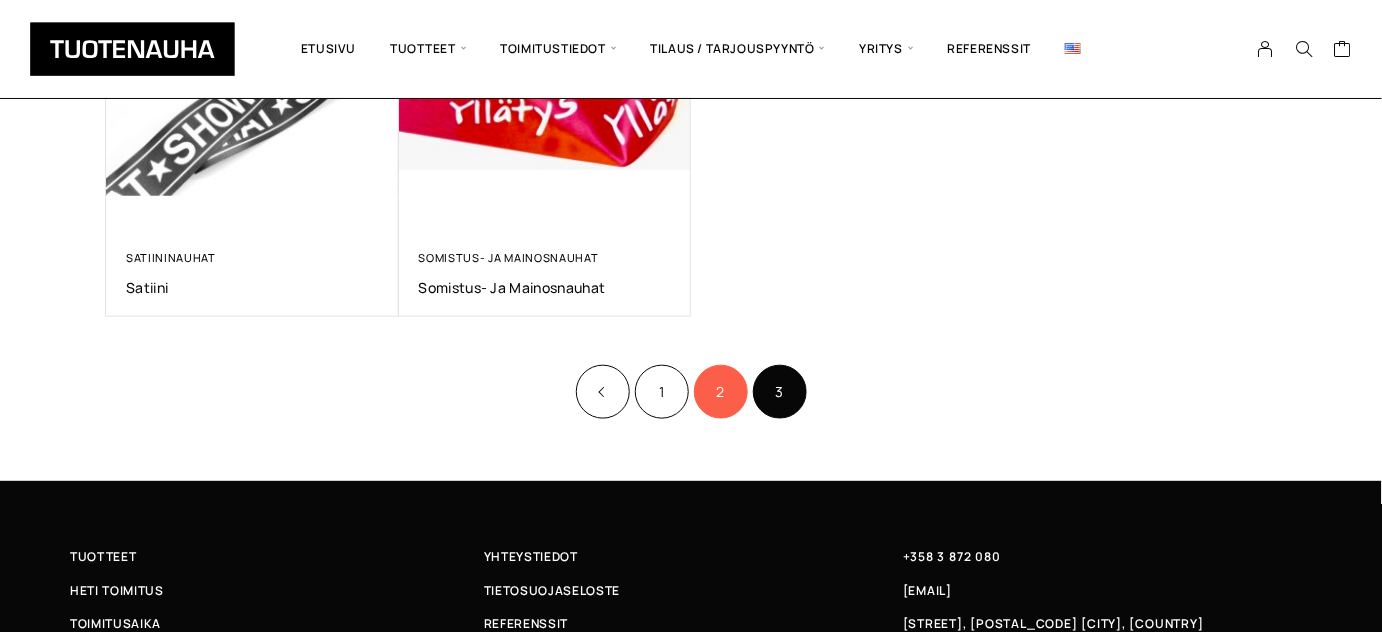 click on "2" at bounding box center (721, 392) 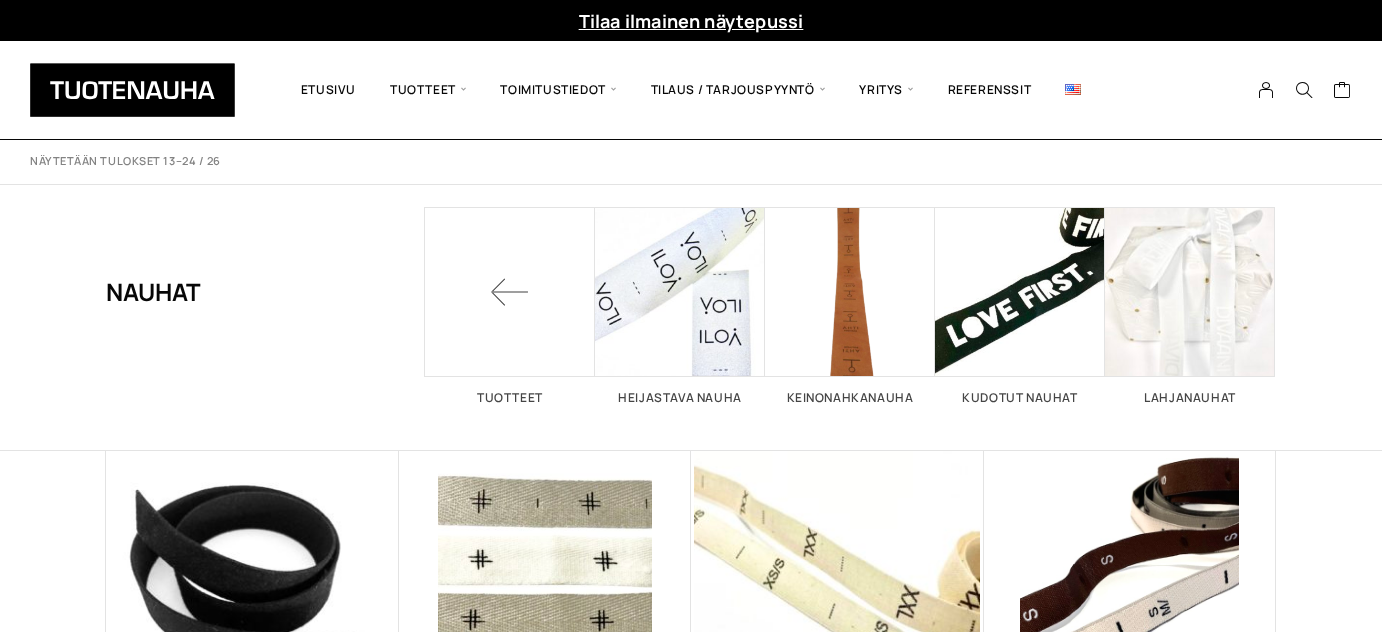 scroll, scrollTop: 0, scrollLeft: 0, axis: both 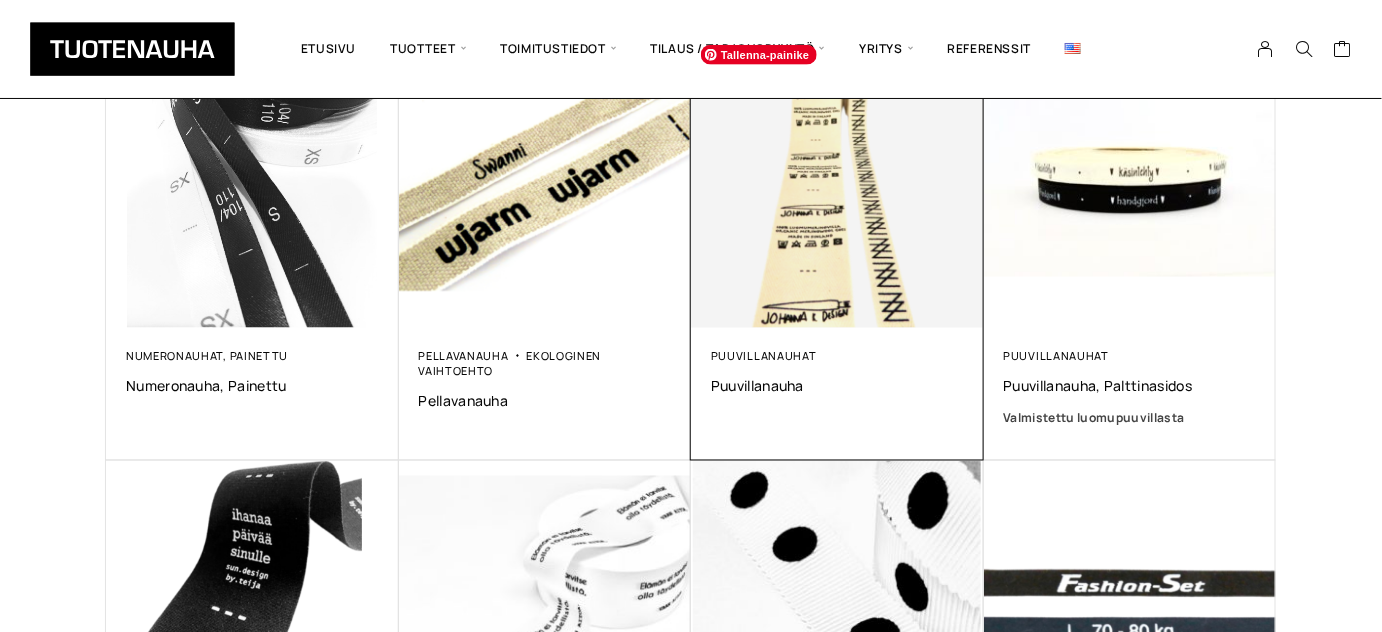 click at bounding box center [837, 181] 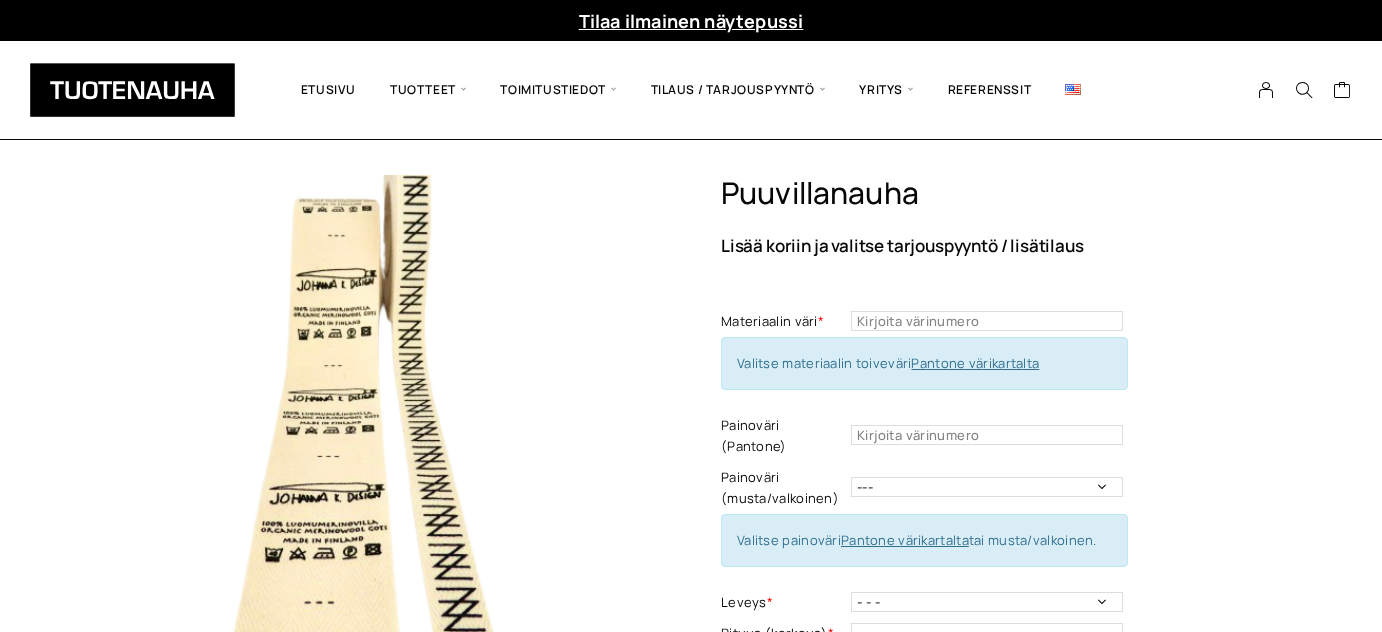 scroll, scrollTop: 0, scrollLeft: 0, axis: both 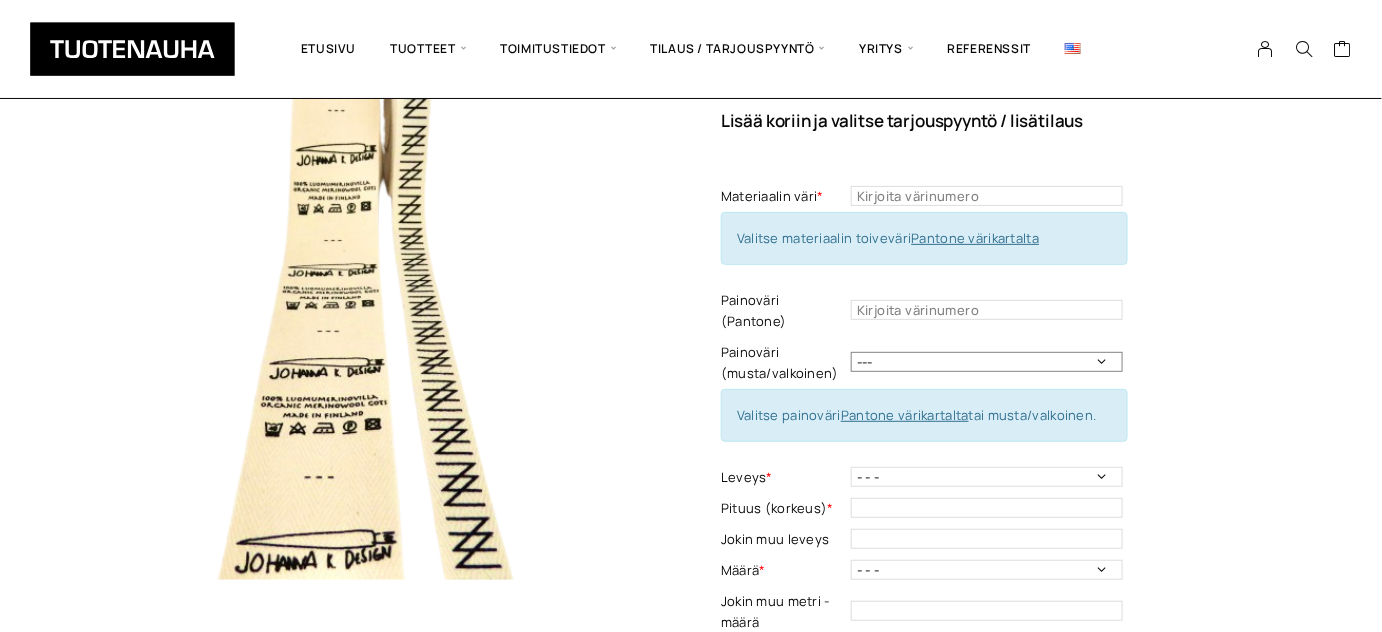 click on "--- Musta Valkoinen" at bounding box center (987, 362) 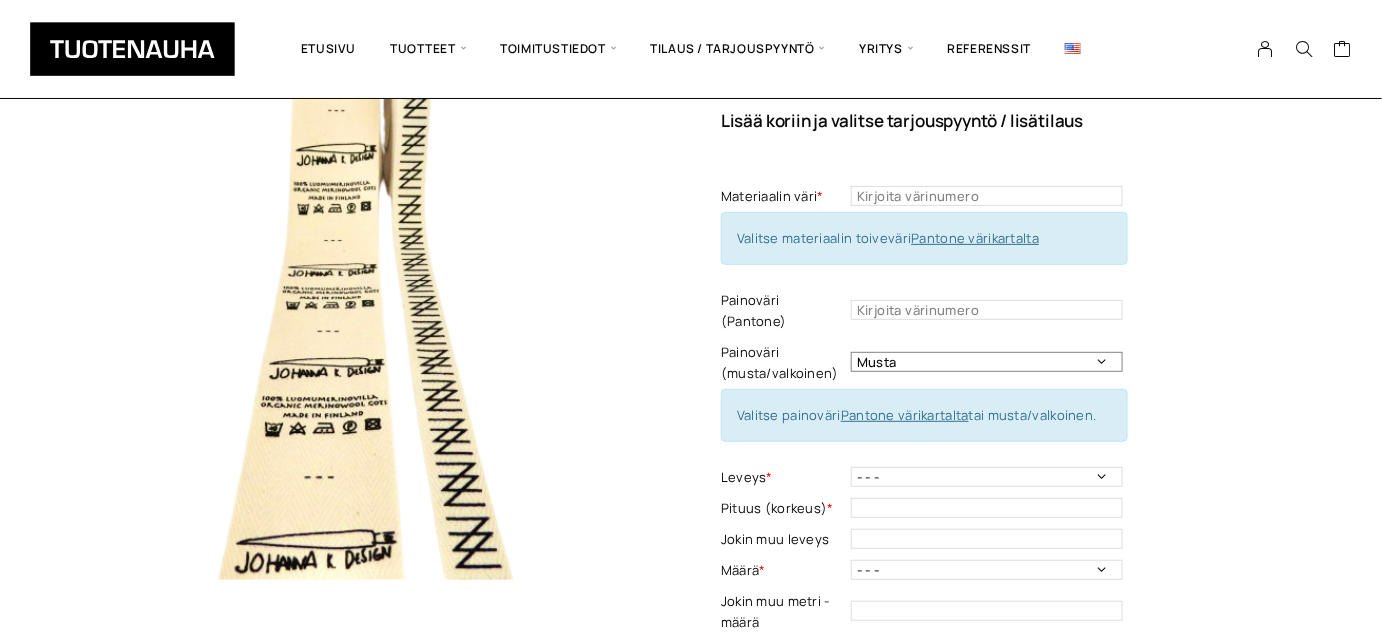 click on "--- Musta Valkoinen" at bounding box center (987, 362) 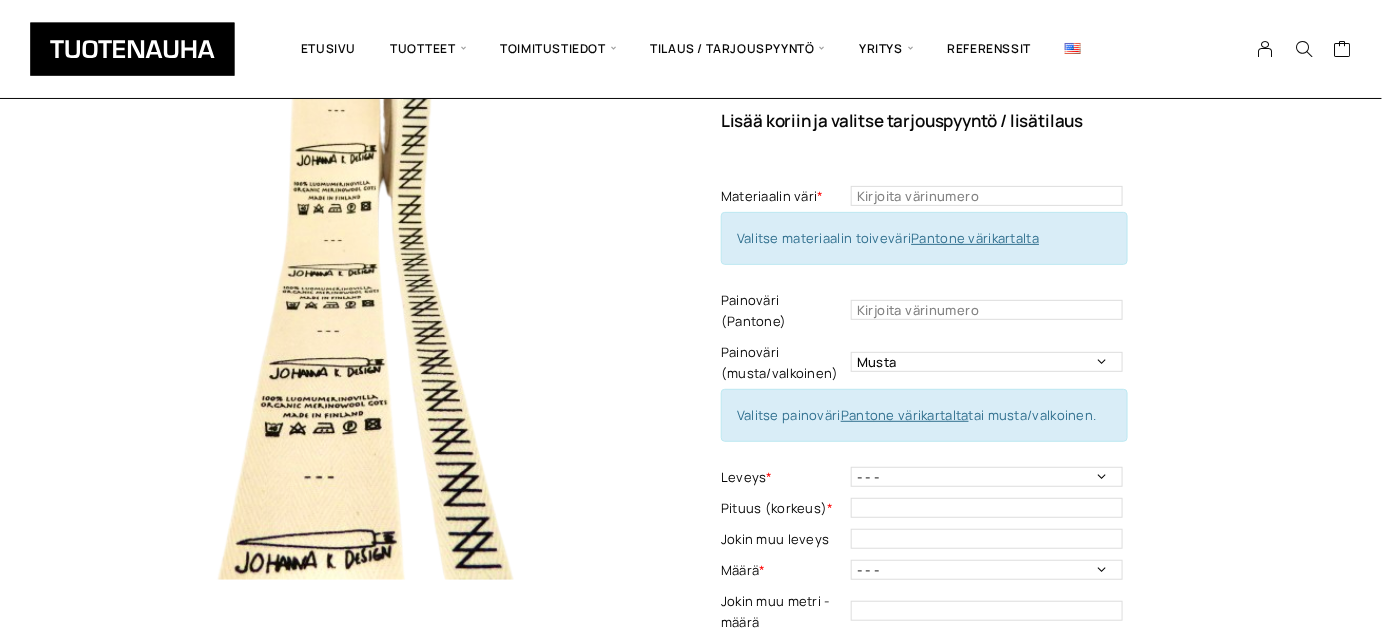 click on "Puuvillanauha Lisää koriin ja valitse tarjouspyyntö / lisätilaus
Materiaalin väri  * Materiaalin väri - Pakollinen tieto Valitse materiaalin toiveväri  Pantone värikartalta Painoväri (Pantone) Painoväri - Pakollinen tieto Painoväri (musta/valkoinen) --- Musta Valkoinen Valitse painoväri  Pantone värikartalta   tai musta/valkoinen. Leveys  * - - - 11 mm 14 mm 20 mm 25 mm 30 mm 35 mm 50 mm Leveys - Pakollinen tieto Pituus (korkeus)  * Jokin muu leveys This field can't be Empty Määrä  * - - - 50m 100 m 150 m 200 m Määrä - Pakollinen tieto Jokin muu metri -määrä This field can't be Empty Toimitustapa Rullassa leikkuumerkein Rullassa ilman leikkuumerkkejä Leikattuna Katso havaintokuvat Saumanvara n. 10 mm Ylhäällä Vasemmalla sivulla Oikealla sivulla Ympäriinsä Ylhäällä ja alhaalla Molemmilla sivuilla Saumanvara - Pakollinen tieto Katso havaintokuvat Taitto Ei taittoa Keskitaitto, Leveys max 50 mm Leveys minimi 15 mm Korkeus taitettuna minim. 20/ 40 mm Viesti" at bounding box center [998, 655] 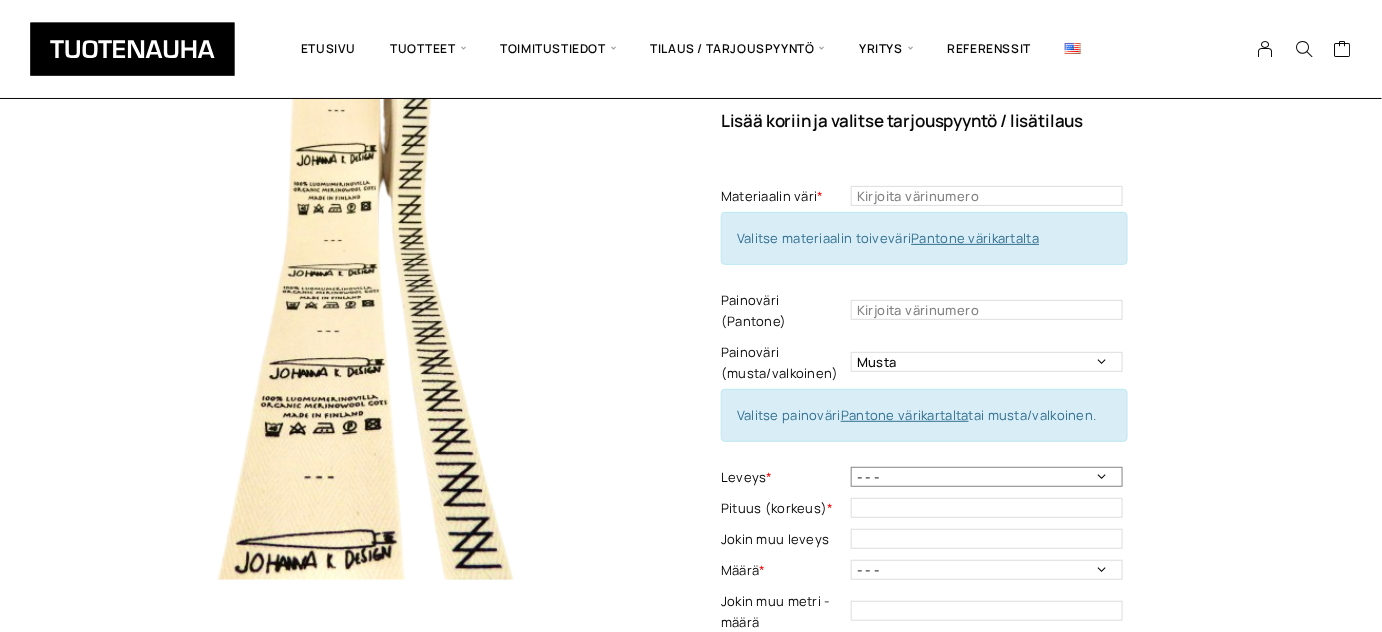 click on "- - - 11 mm 14 mm 20 mm 25 mm 30 mm 35 mm 50 mm" at bounding box center (987, 477) 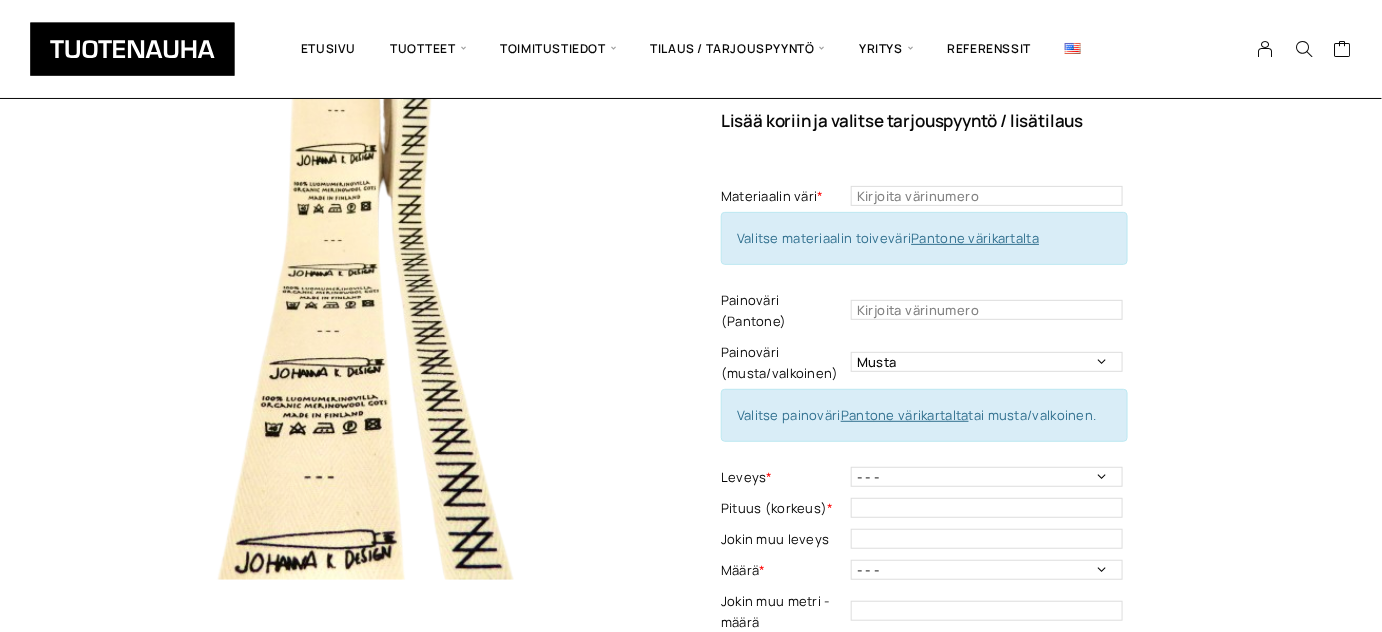 click on "Puuvillanauha Lisää koriin ja valitse tarjouspyyntö / lisätilaus
Materiaalin väri  * Materiaalin väri - Pakollinen tieto Valitse materiaalin toiveväri  Pantone värikartalta Painoväri (Pantone) Painoväri - Pakollinen tieto Painoväri (musta/valkoinen) --- Musta Valkoinen Valitse painoväri  Pantone värikartalta   tai musta/valkoinen. Leveys  * - - - 11 mm 14 mm 20 mm 25 mm 30 mm 35 mm 50 mm Leveys - Pakollinen tieto Pituus (korkeus)  * Jokin muu leveys This field can't be Empty Määrä  * - - - 50m 100 m 150 m 200 m Määrä - Pakollinen tieto Jokin muu metri -määrä This field can't be Empty Toimitustapa Rullassa leikkuumerkein Rullassa ilman leikkuumerkkejä Leikattuna Katso havaintokuvat Saumanvara n. 10 mm Ylhäällä Vasemmalla sivulla Oikealla sivulla Ympäriinsä Ylhäällä ja alhaalla Molemmilla sivuilla Saumanvara - Pakollinen tieto Katso havaintokuvat Taitto Ei taittoa Keskitaitto, Leveys max 50 mm Leveys minimi 15 mm Korkeus taitettuna minim. 20/ 40 mm Viesti" at bounding box center [998, 655] 